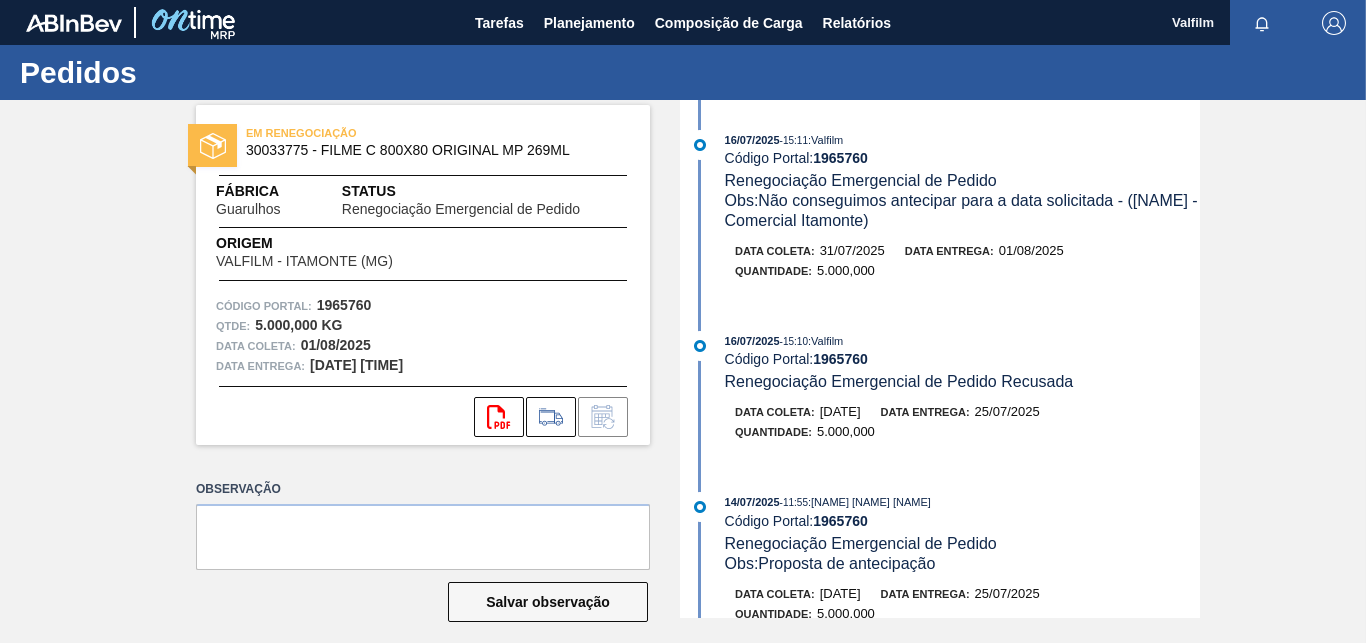 scroll, scrollTop: 0, scrollLeft: 0, axis: both 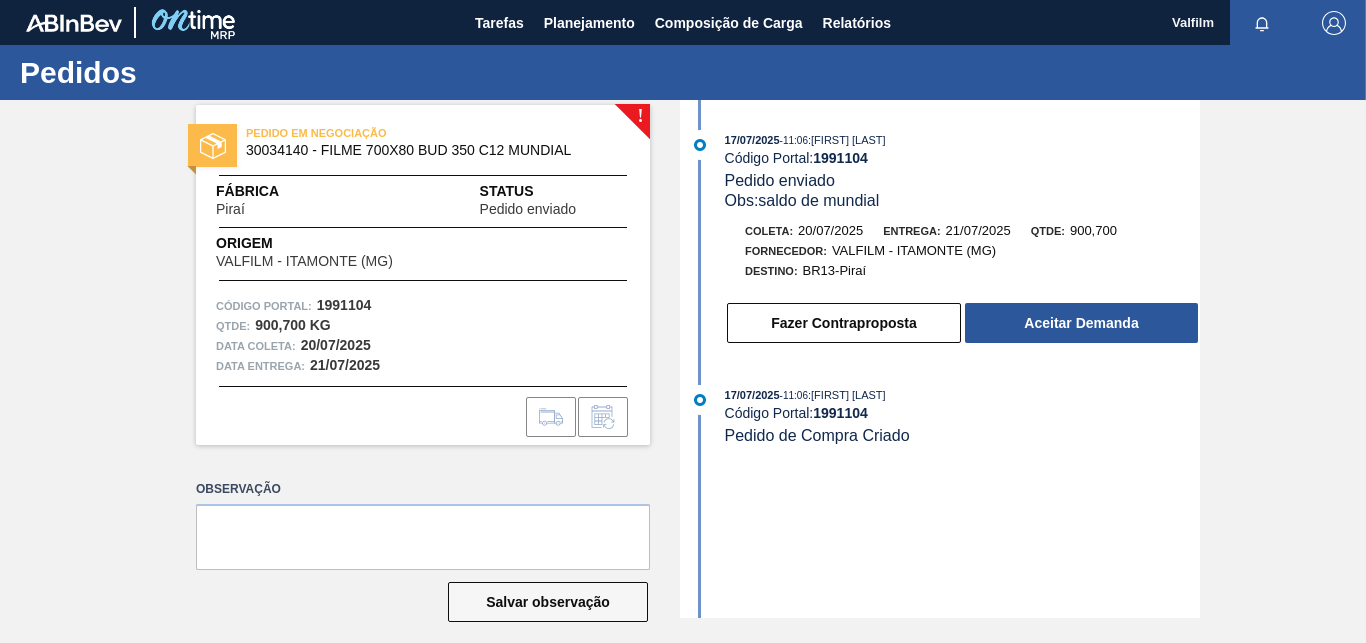 click on "[DATE]  -  11:06 :  [FIRST] [LAST] Código Portal:  1991104 Pedido enviado Obs:  saldo de mundial Coleta: [DATE] Entrega: [DATE] Qtde: 900,700 Fornecedor: VALFILM - ITAMONTE ([STATE]) Destino: BR13-Piraí Fazer Contraproposta Aceitar Demanda [DATE]  -  11:06 :  [FIRST] [LAST] Código Portal:  1991104 Pedido de Compra Criado" at bounding box center [942, 359] 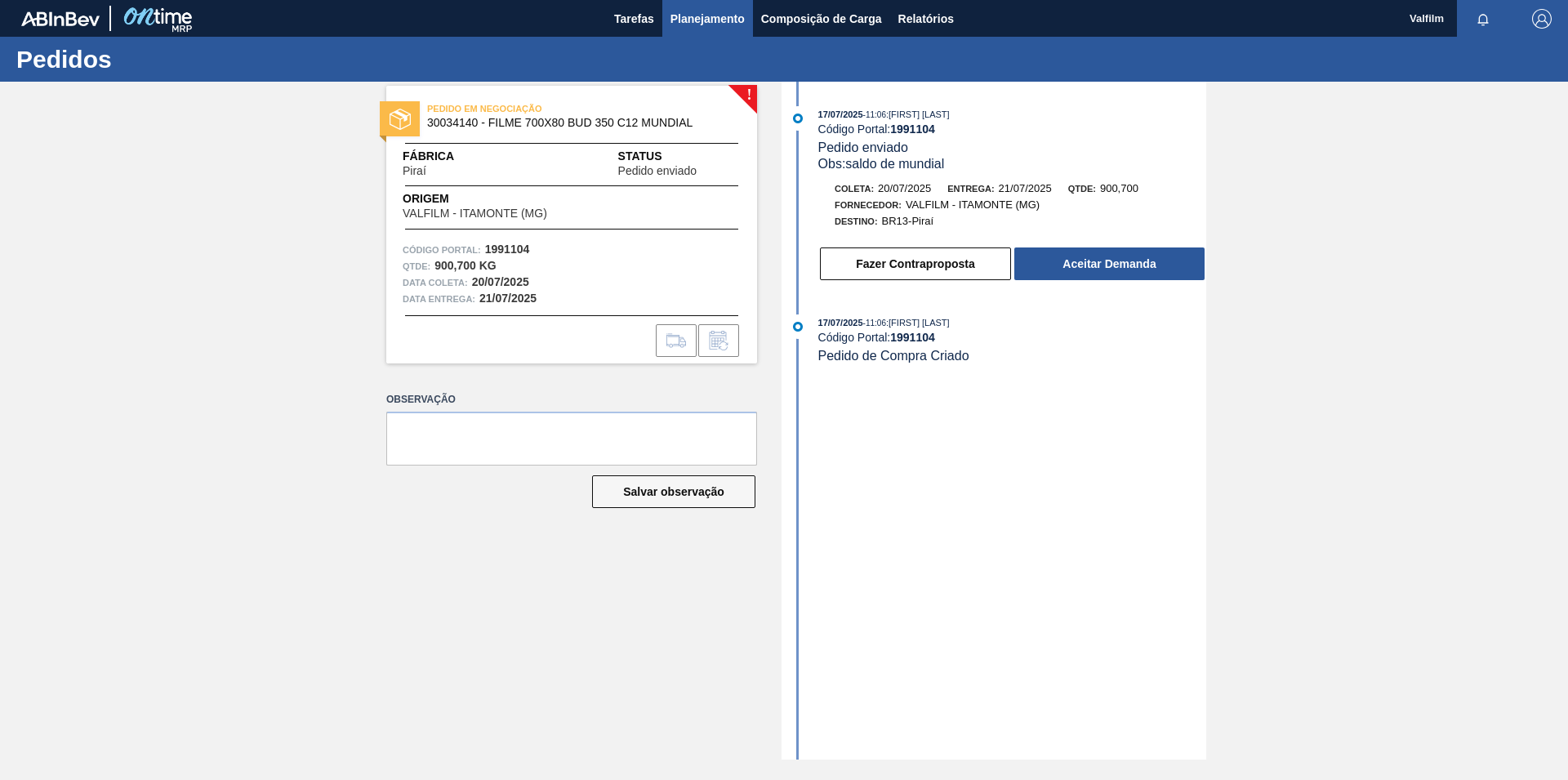 click on "Planejamento" at bounding box center [707, 19] 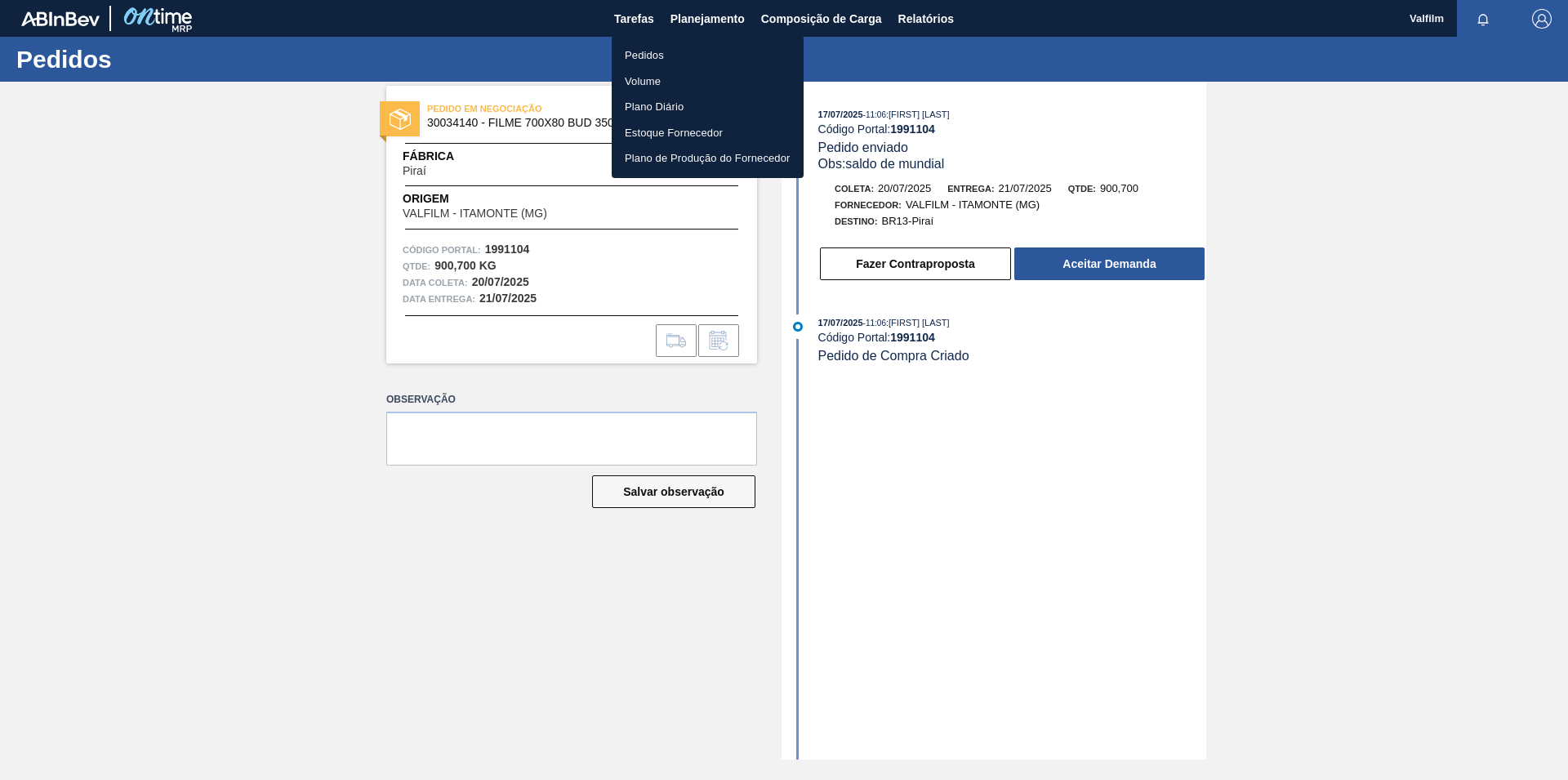 click on "Pedidos" at bounding box center [707, 56] 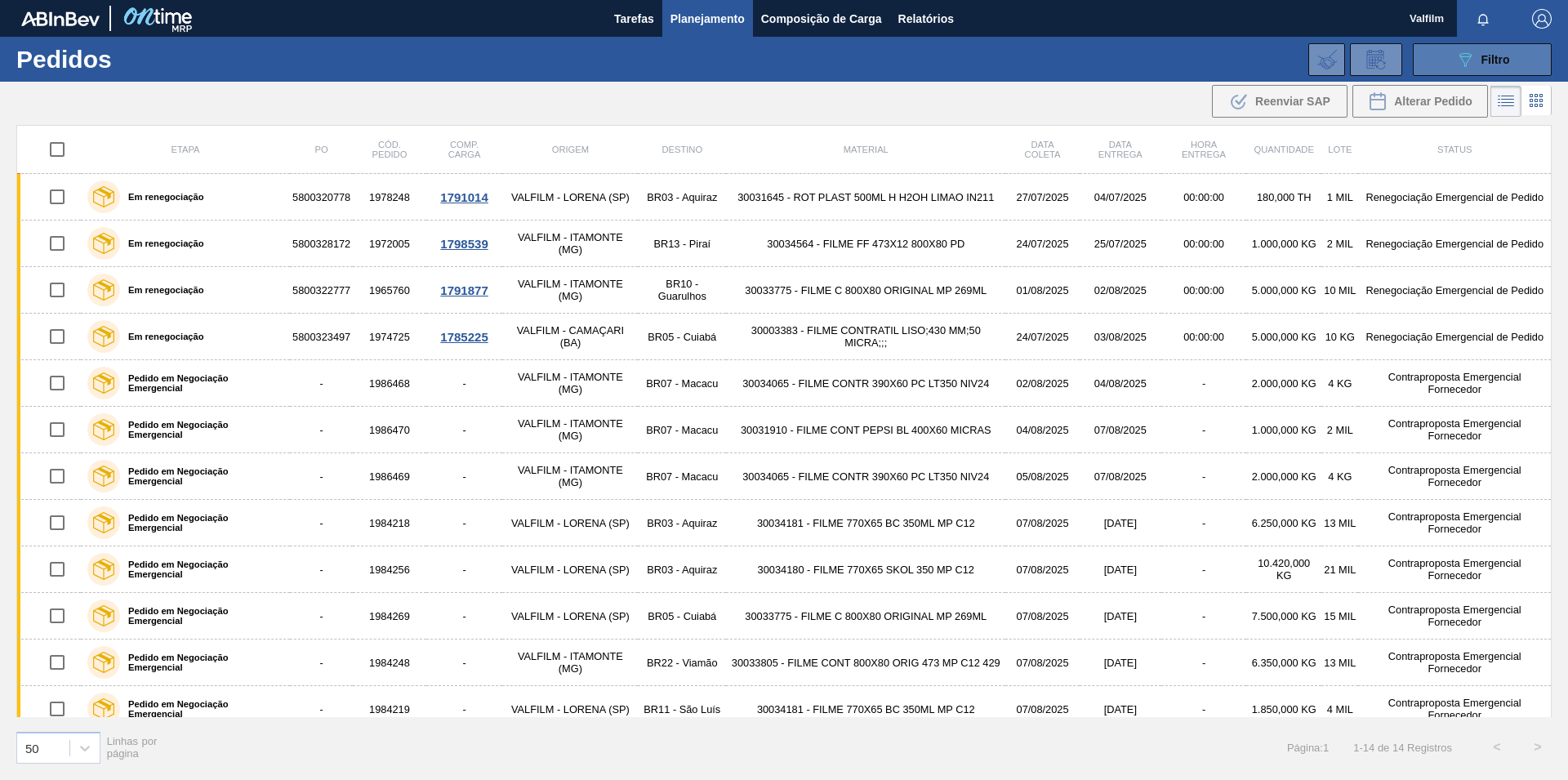 click on "089F7B8B-B2A5-4AFE-B5C0-19BA573D28AC Filtro" at bounding box center [1482, 60] 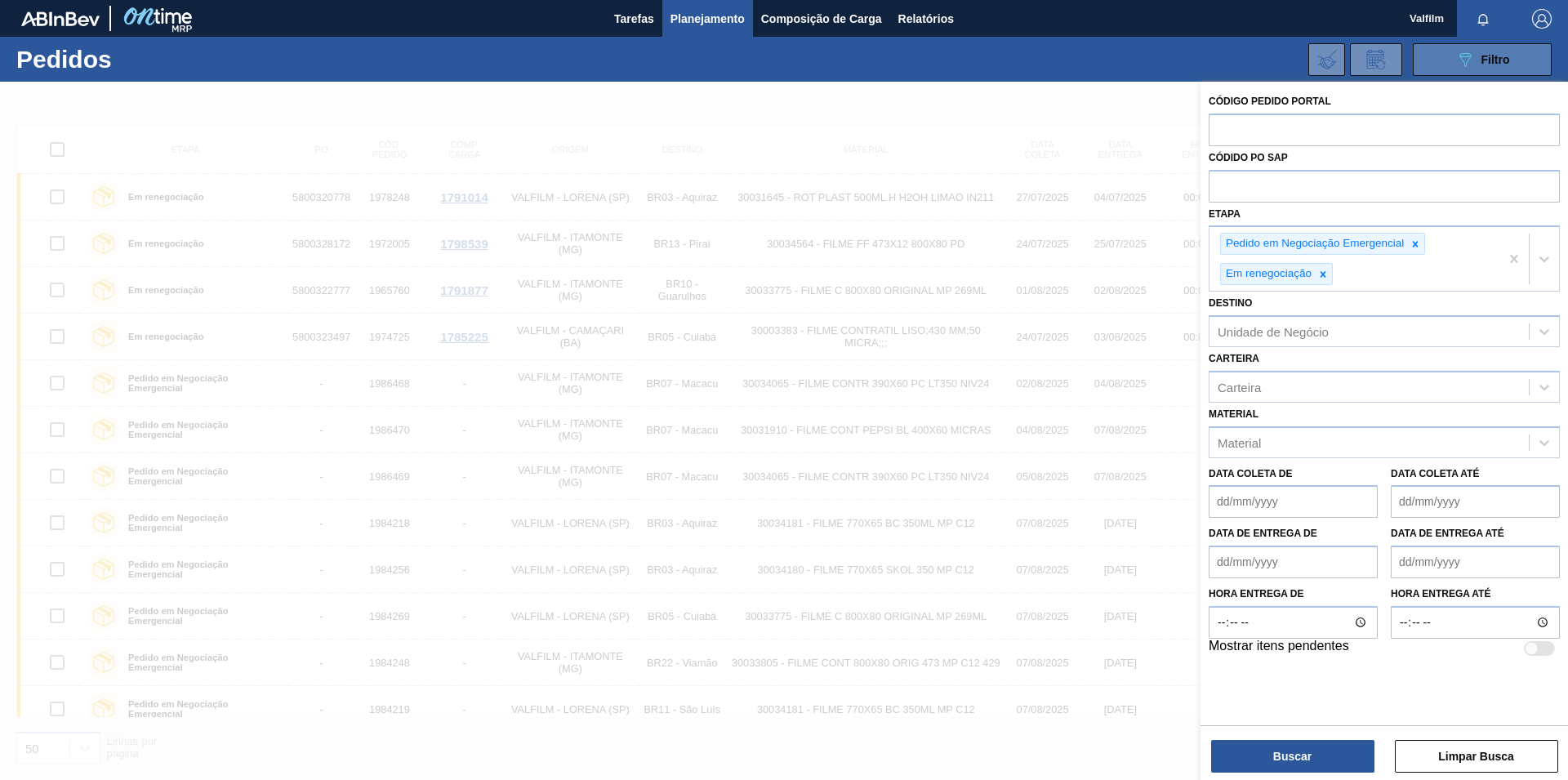 click on "089F7B8B-B2A5-4AFE-B5C0-19BA573D28AC Filtro" at bounding box center [1482, 60] 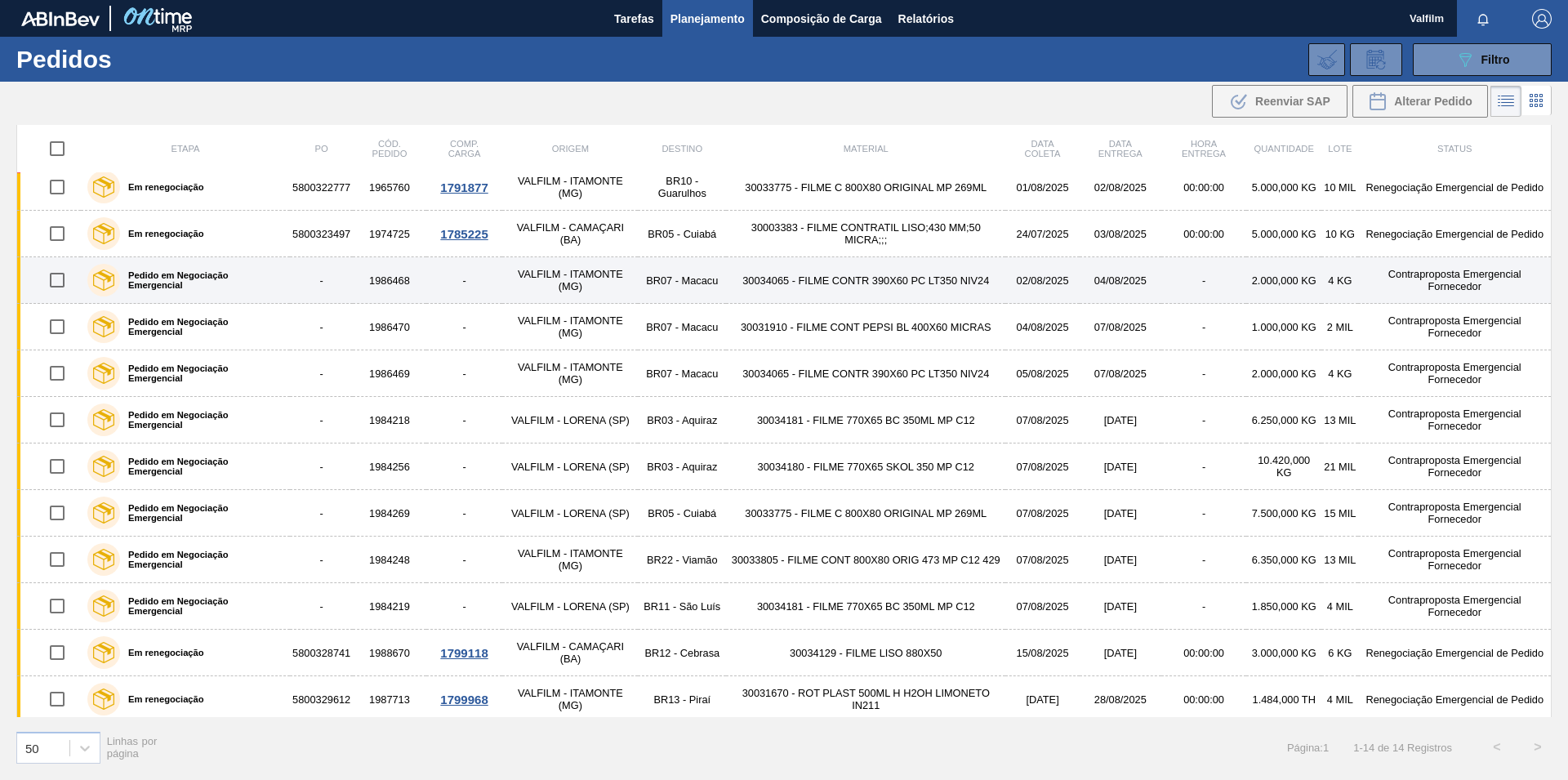 scroll, scrollTop: 109, scrollLeft: 0, axis: vertical 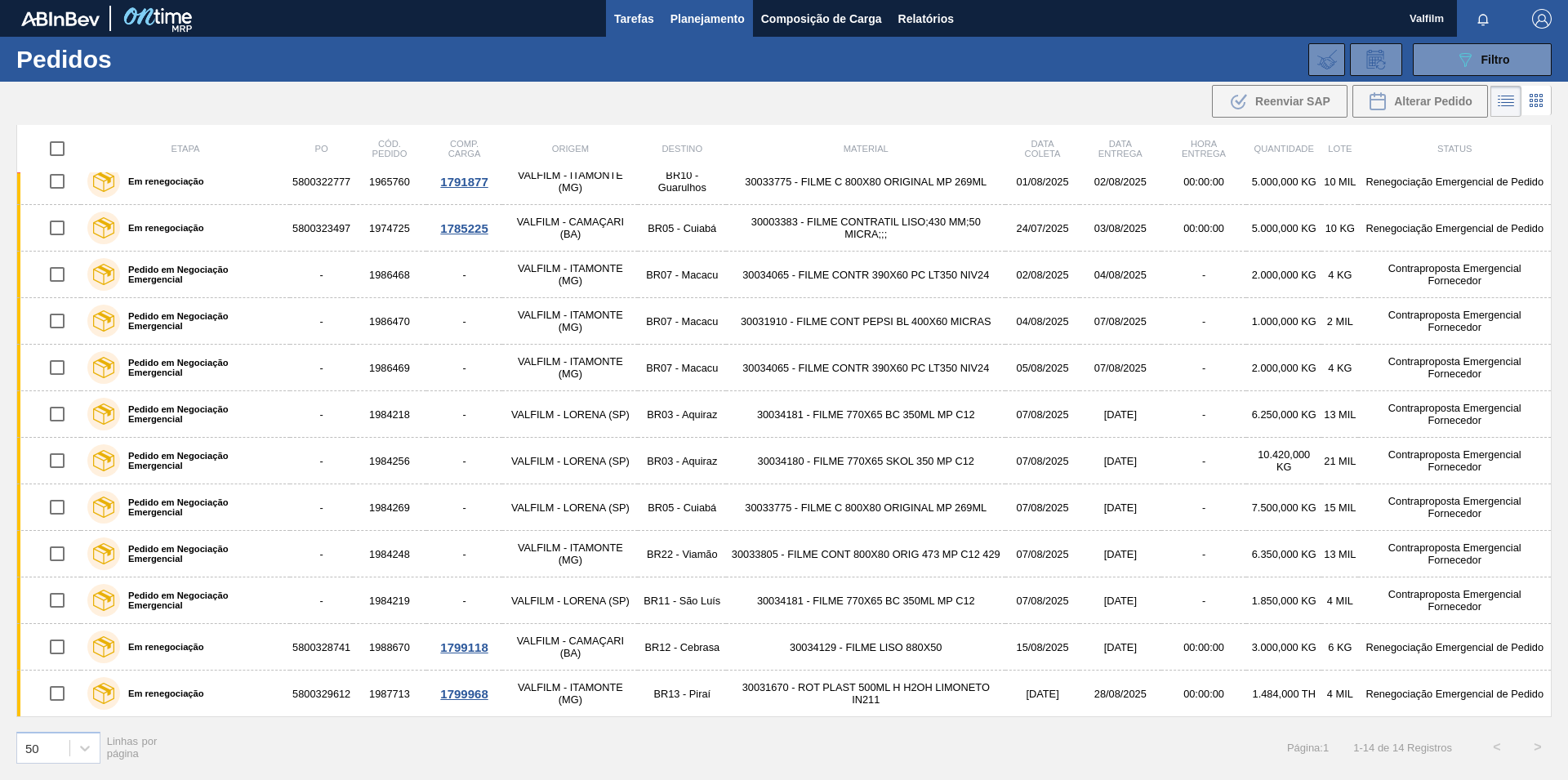 click on "Tarefas" at bounding box center [634, 19] 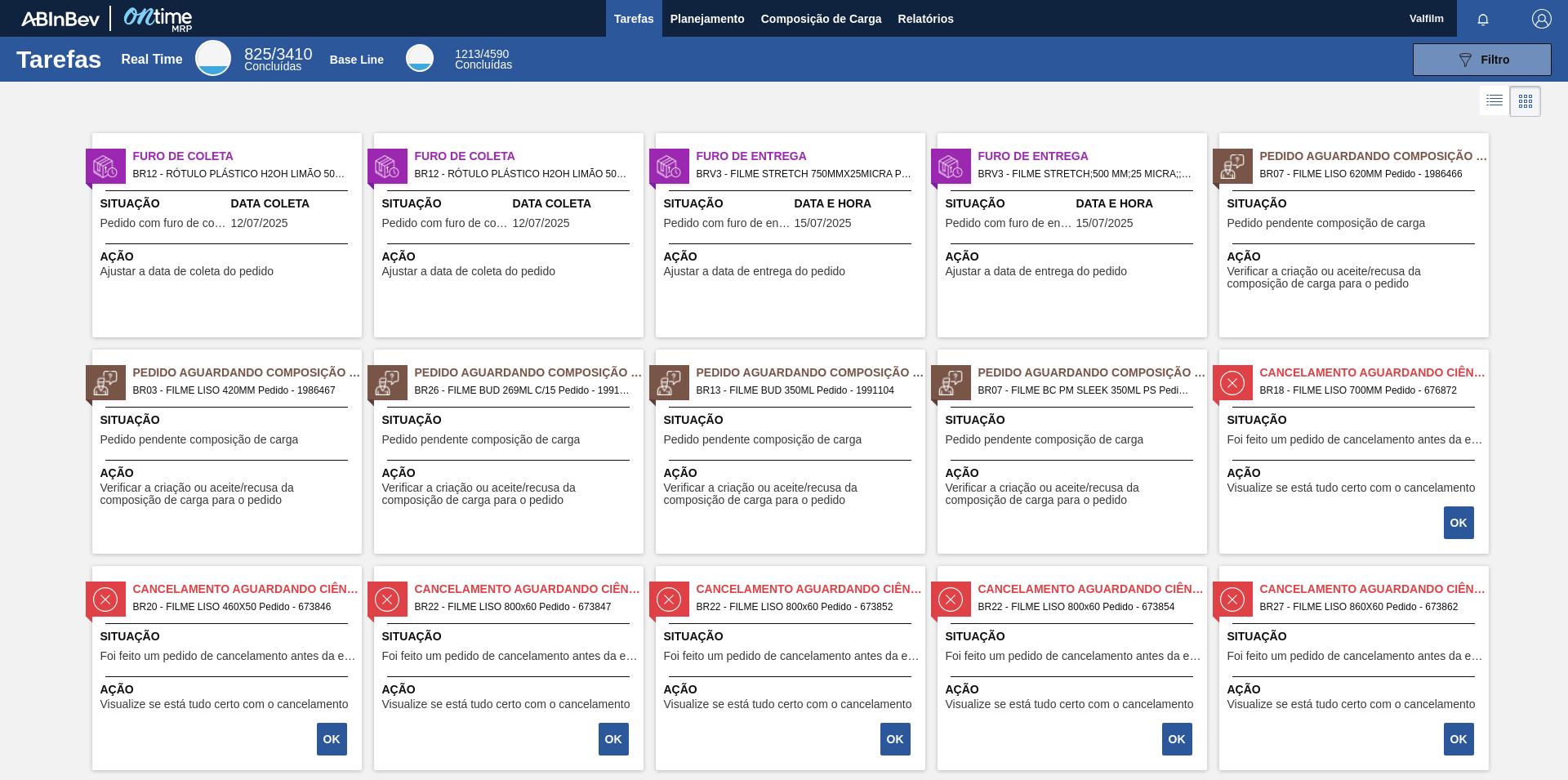 click 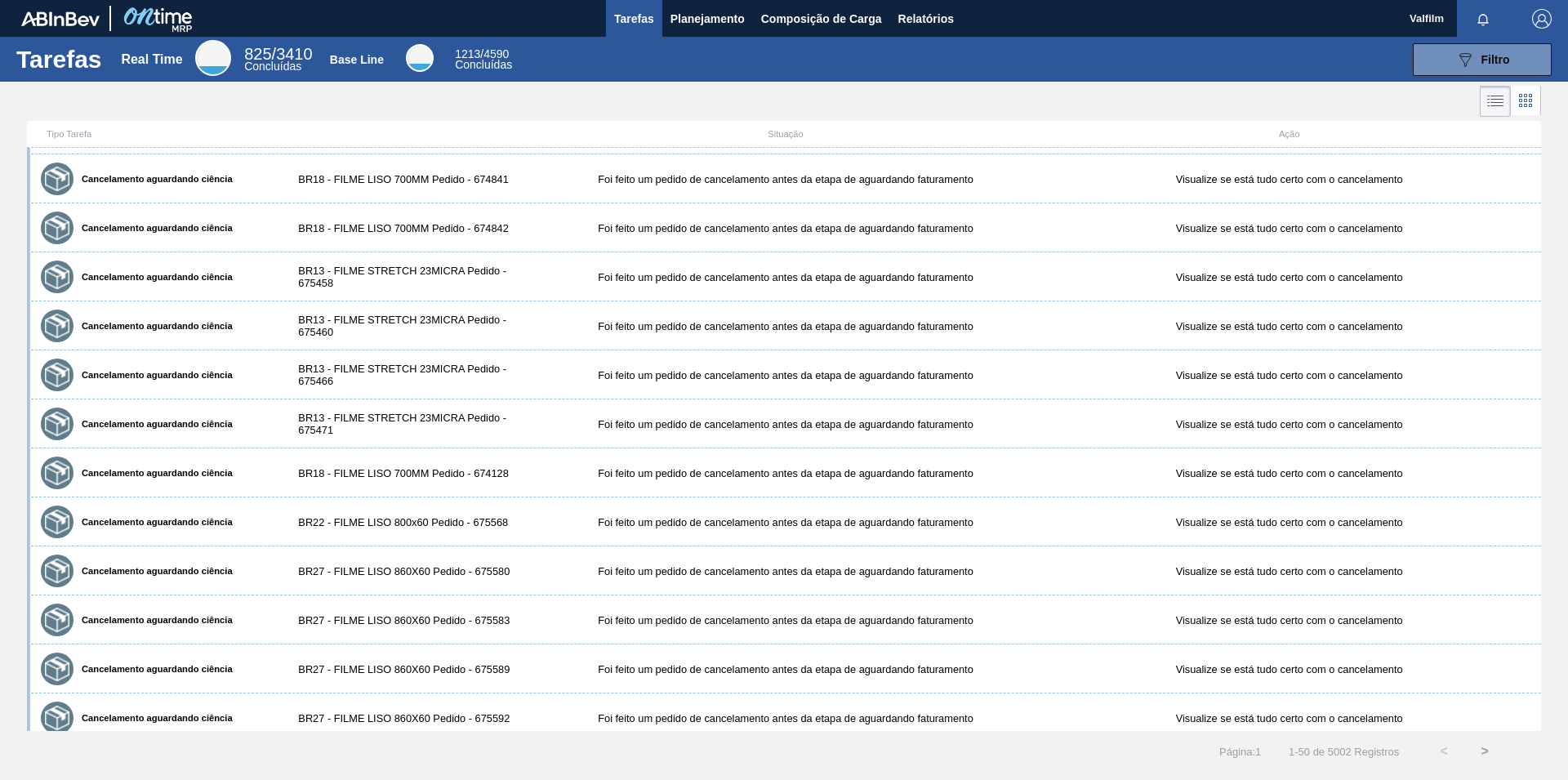 scroll, scrollTop: 1250, scrollLeft: 0, axis: vertical 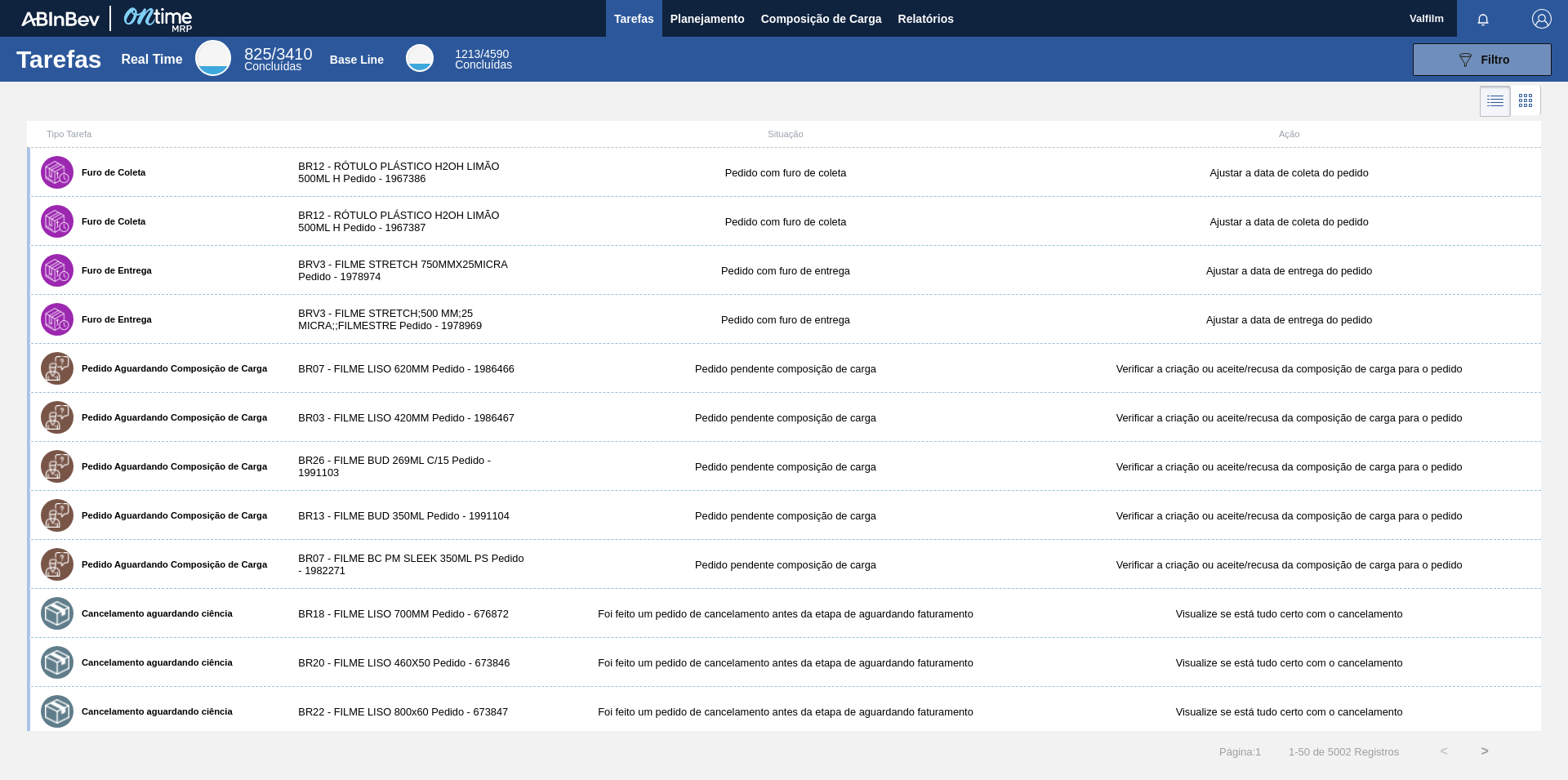 click on "Tarefas Real Time 825  /  3410 Concluídas Base Line 1213  /  4590 Concluídas 089F7B8B-B2A5-4AFE-B5C0-19BA573D28AC Filtro" at bounding box center (784, 59) 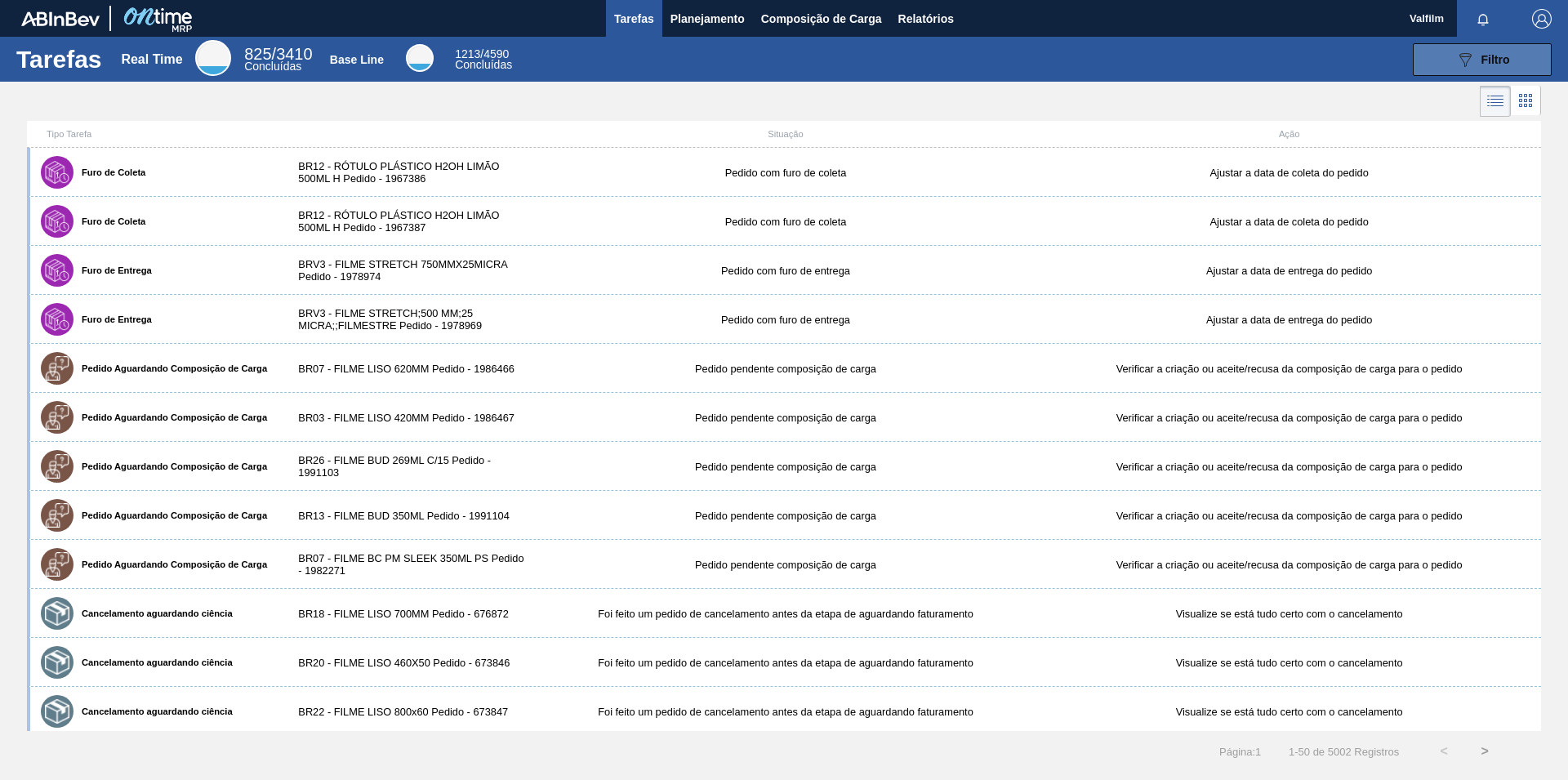 click on "089F7B8B-B2A5-4AFE-B5C0-19BA573D28AC" 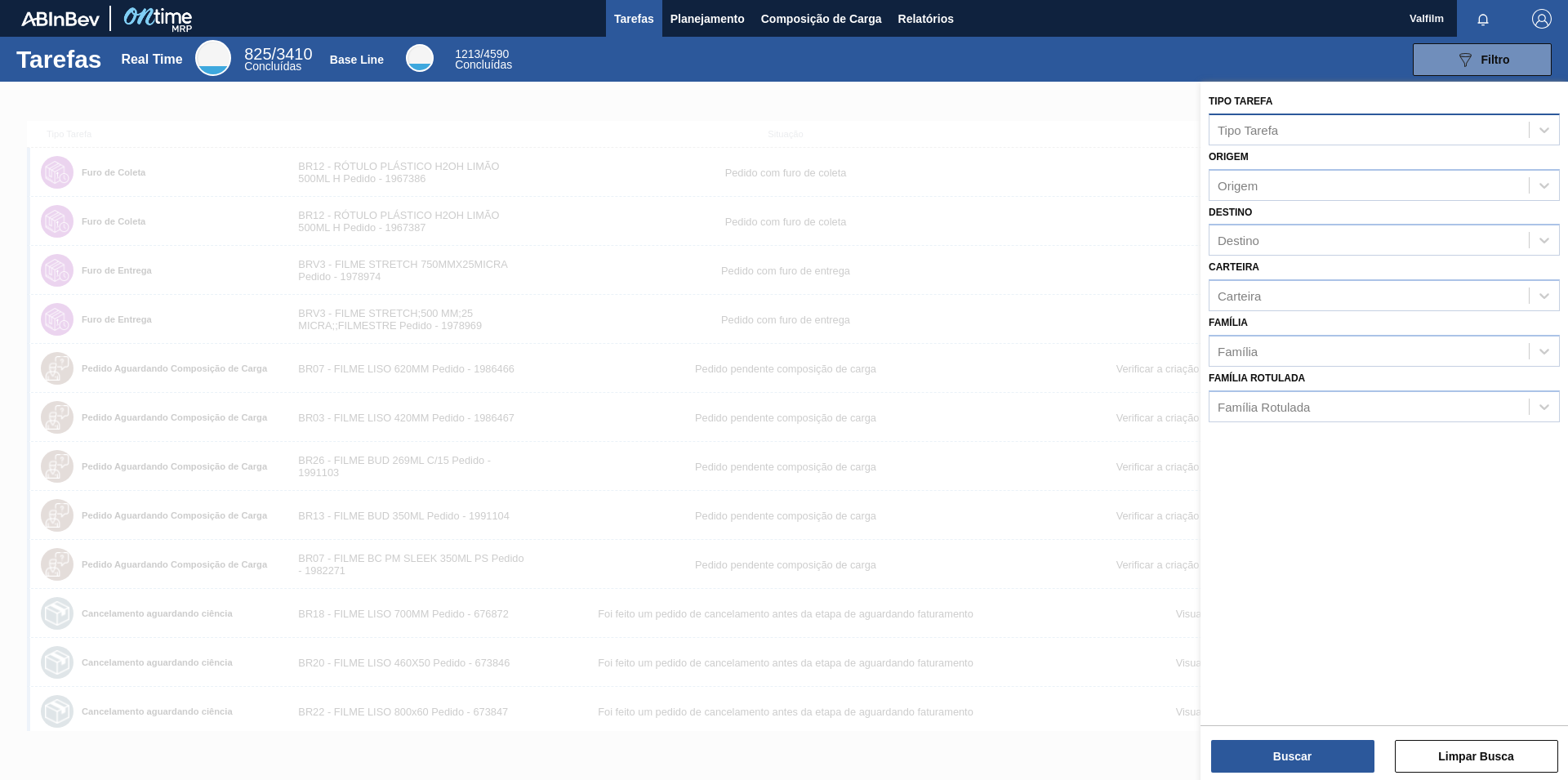 click on "Tipo Tarefa" at bounding box center (1369, 129) 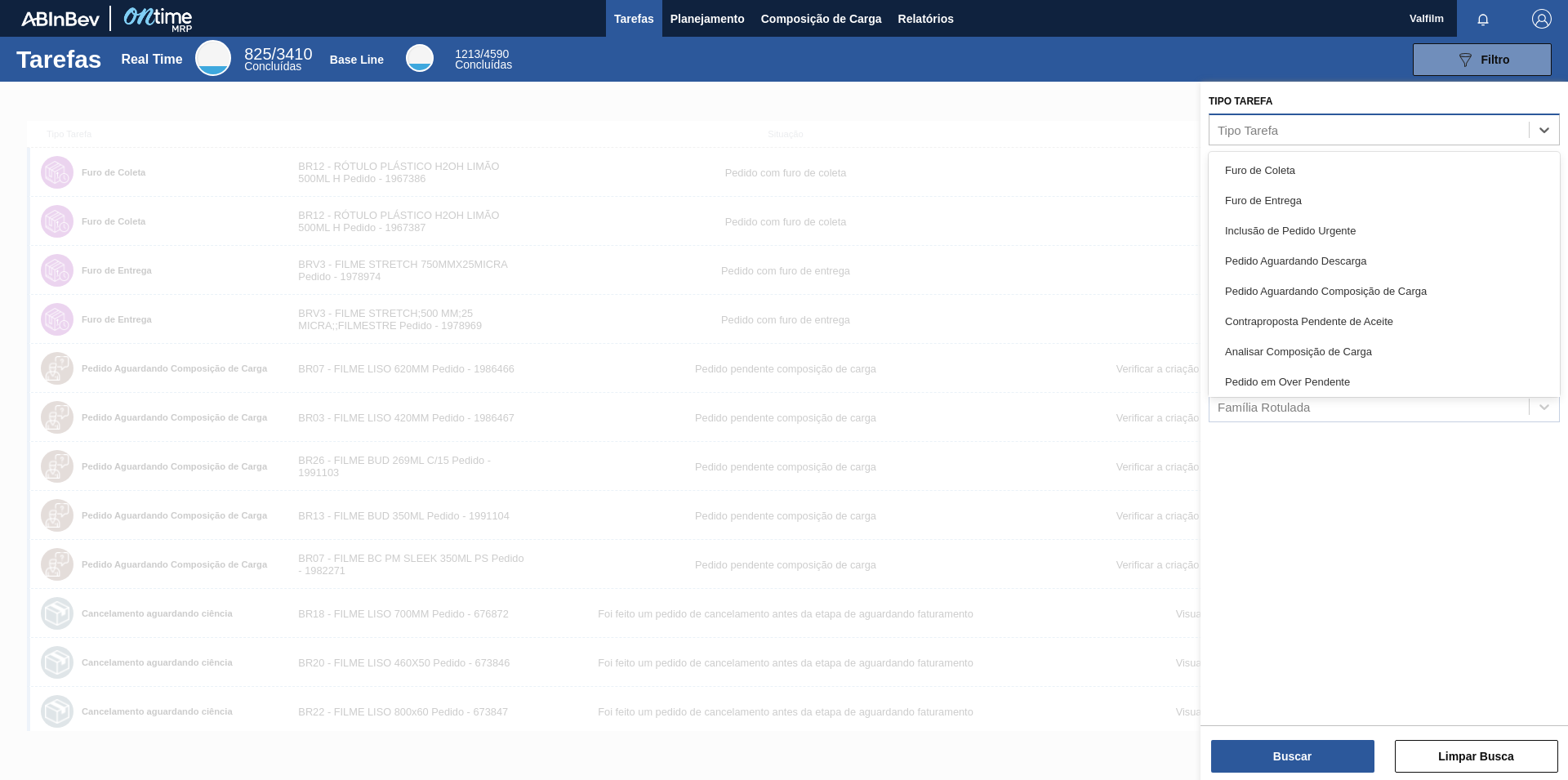 click on "Tipo Tarefa" at bounding box center (1369, 129) 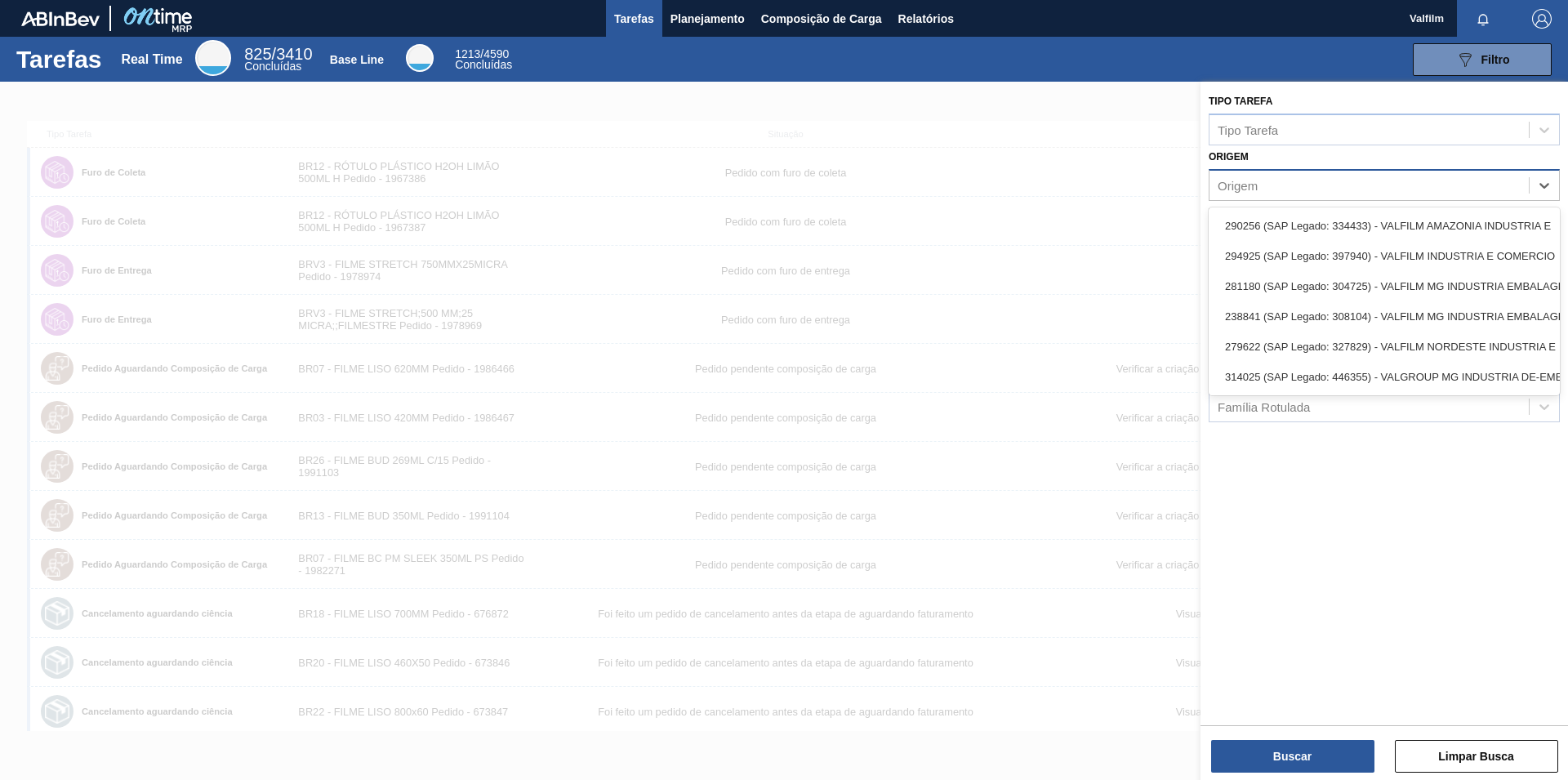 click on "Origem" at bounding box center [1369, 185] 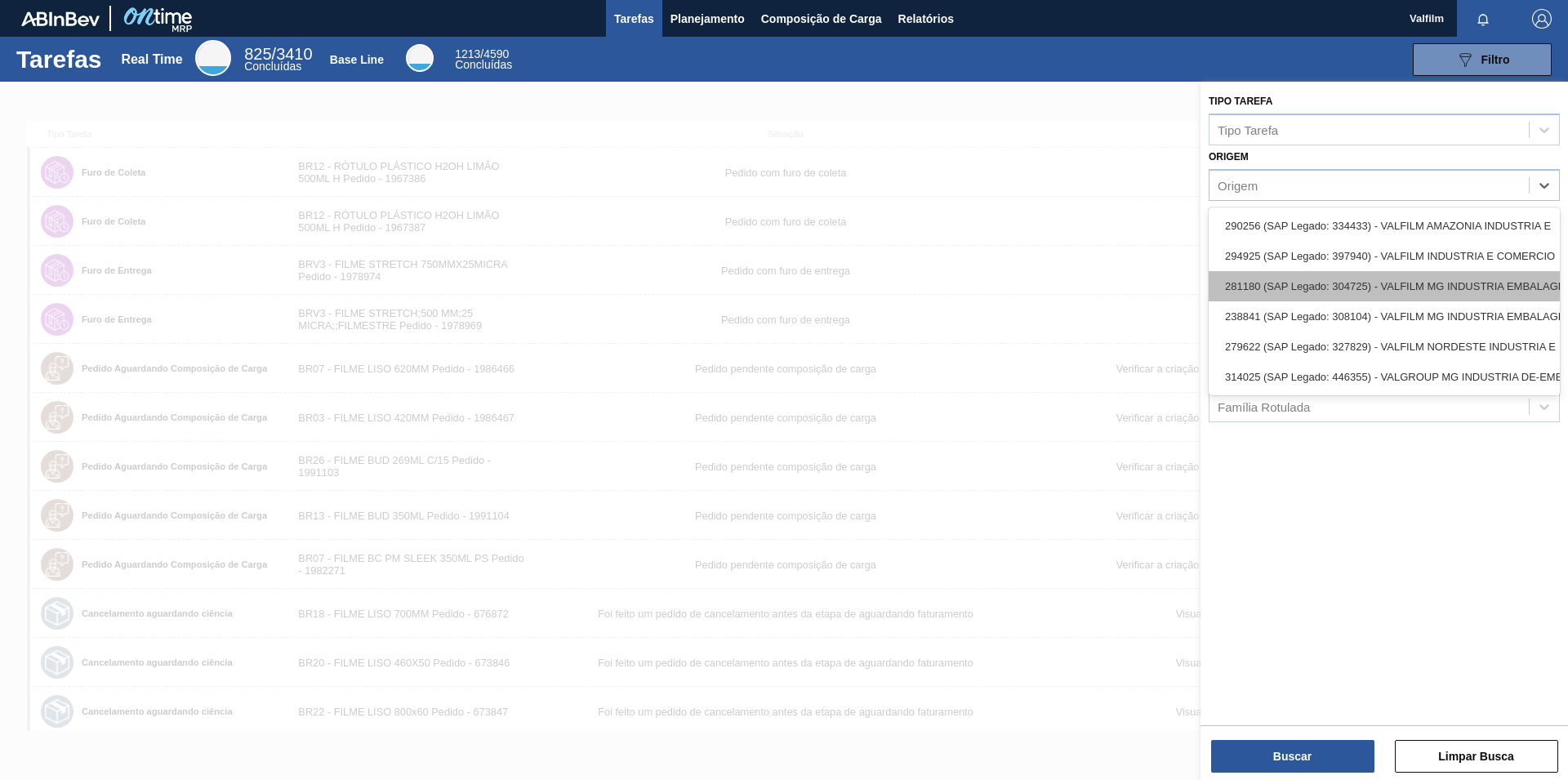 click on "281180 (SAP Legado: 304725) - VALFILM MG INDUSTRIA EMBALAGENS" at bounding box center [1384, 286] 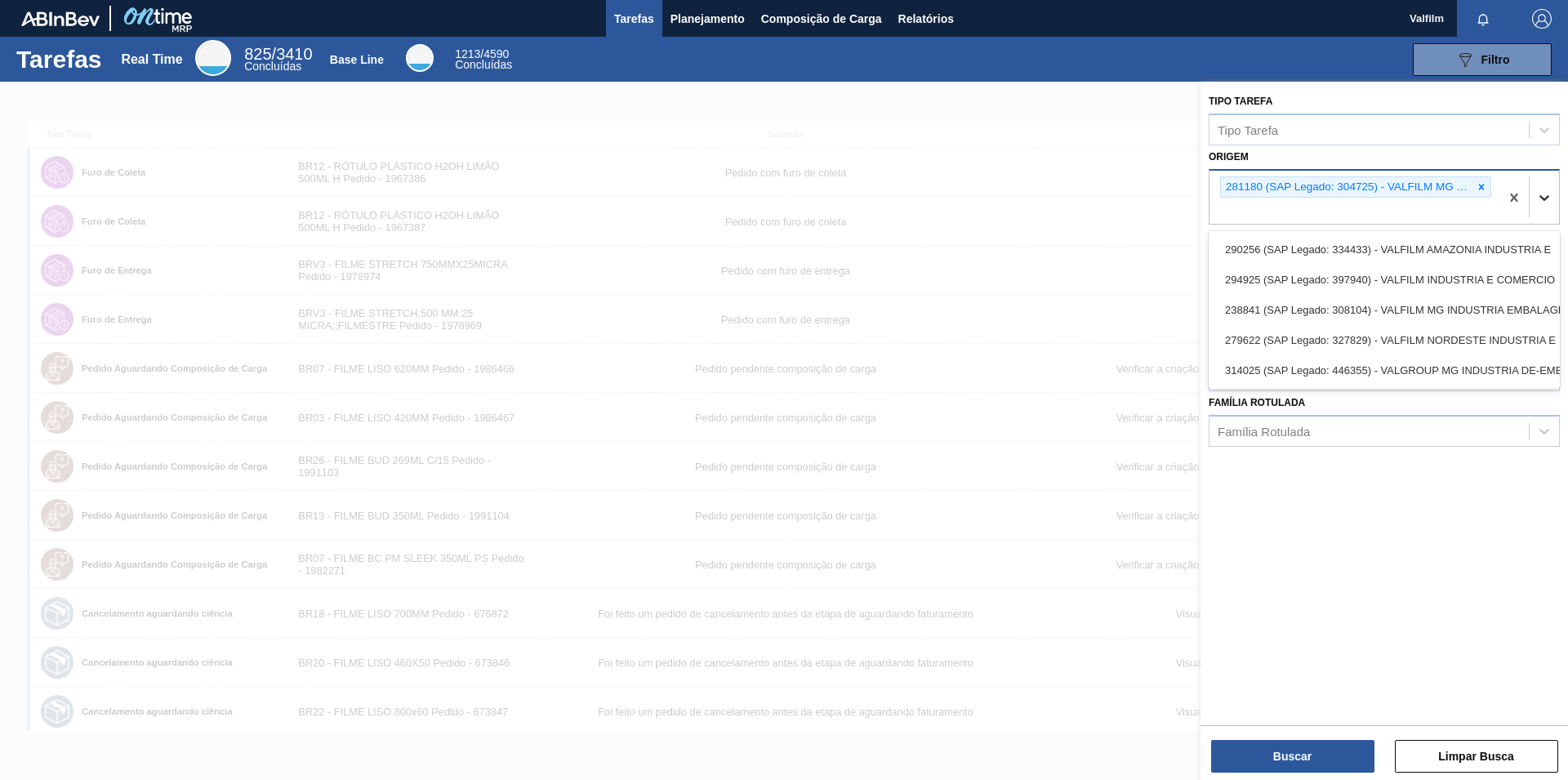 click 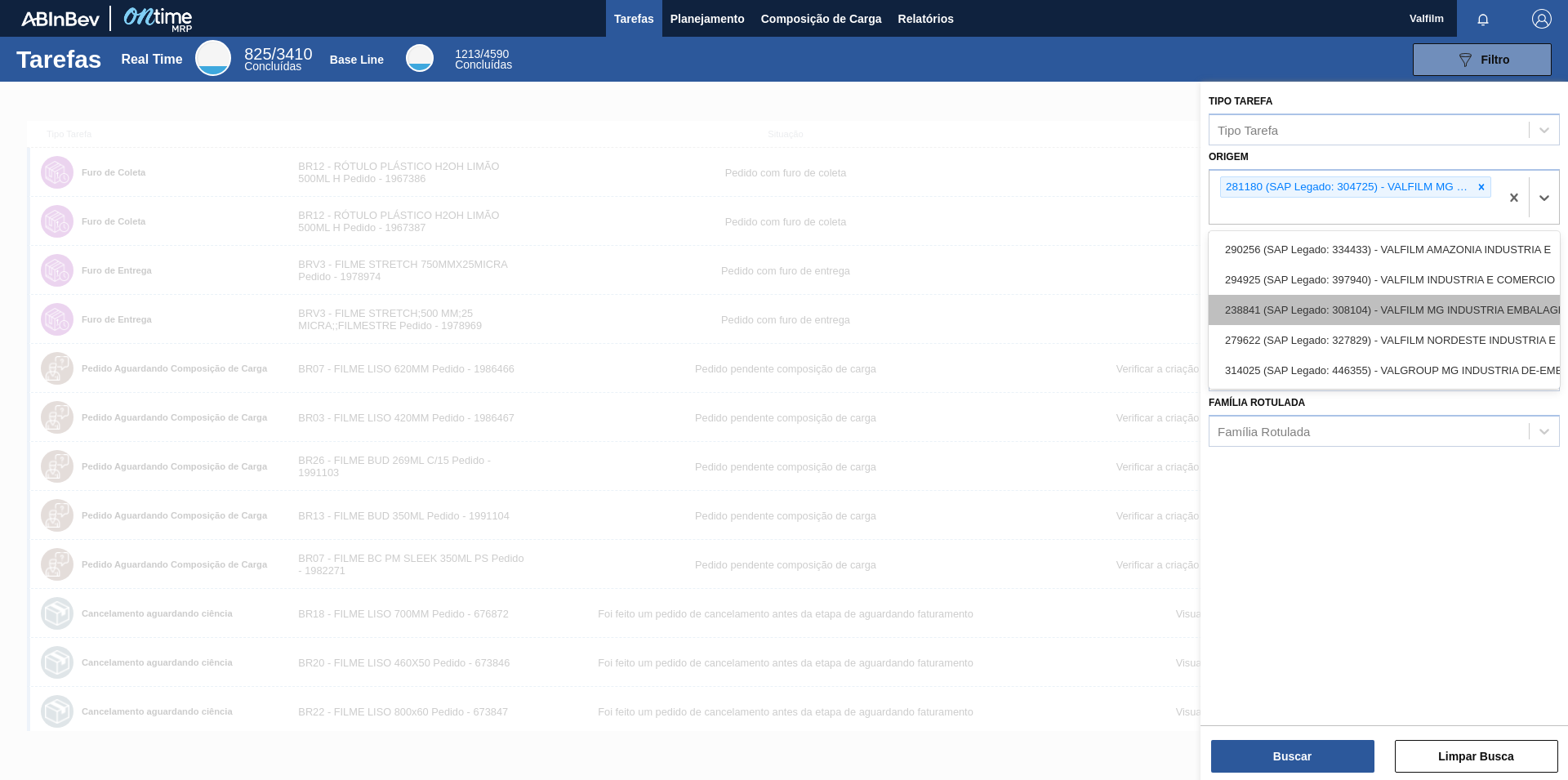 click on "238841 (SAP Legado: 308104) - VALFILM MG INDUSTRIA EMBALAGENS" at bounding box center [1384, 310] 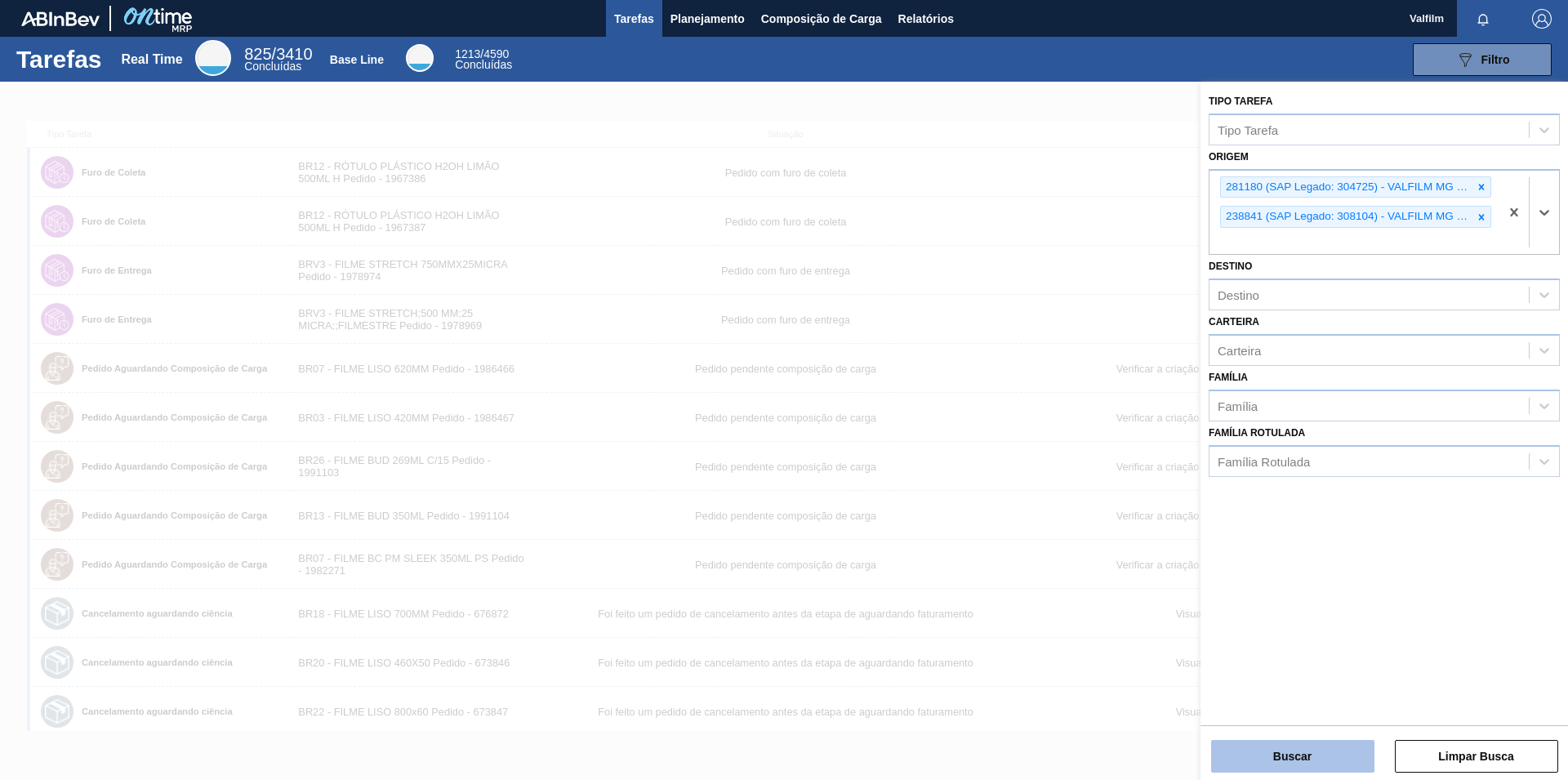 click on "Buscar" at bounding box center (1293, 756) 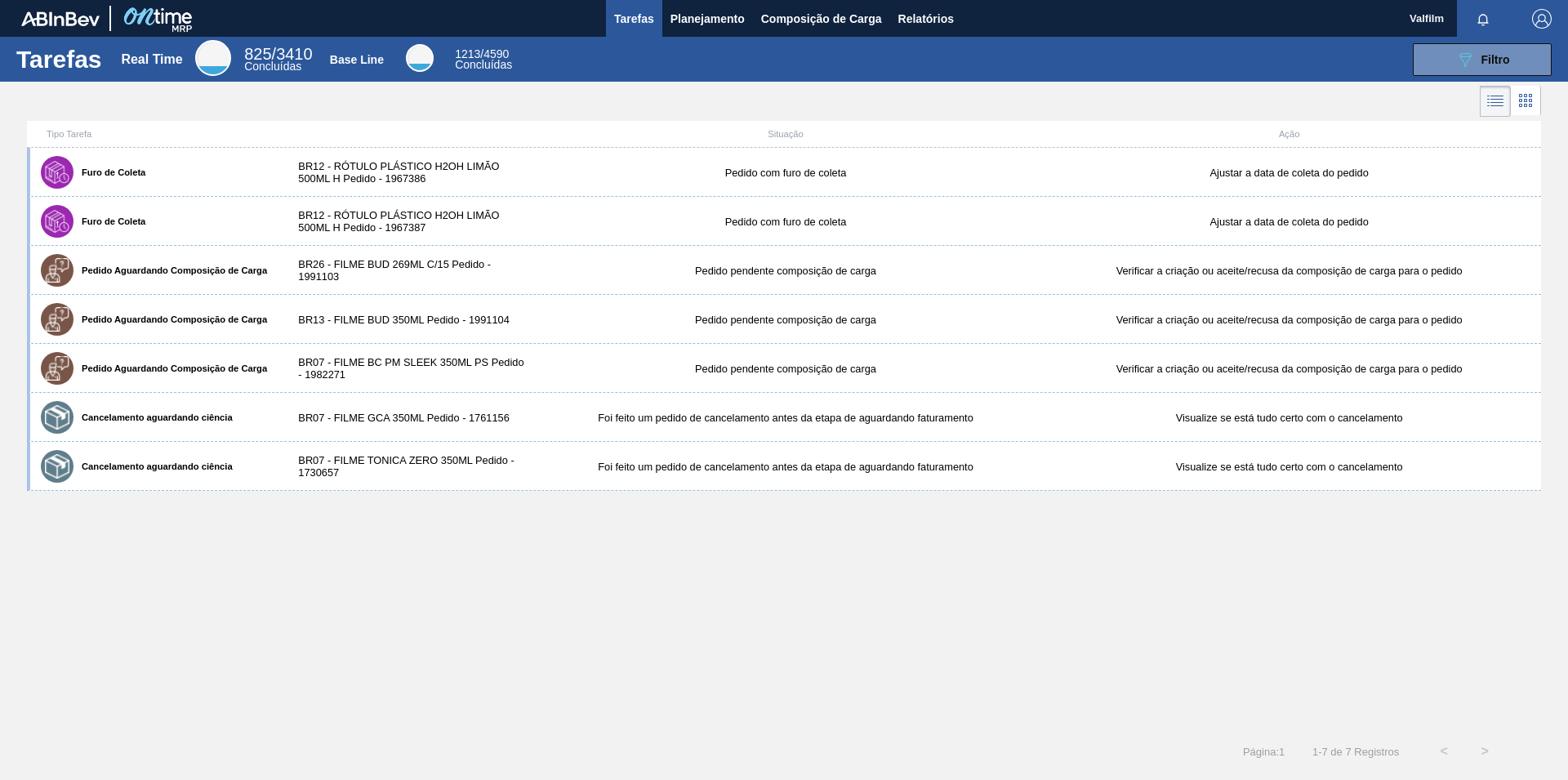 click on "Página :  1   1  -  7   de   7   Registros < >" at bounding box center (752, 751) 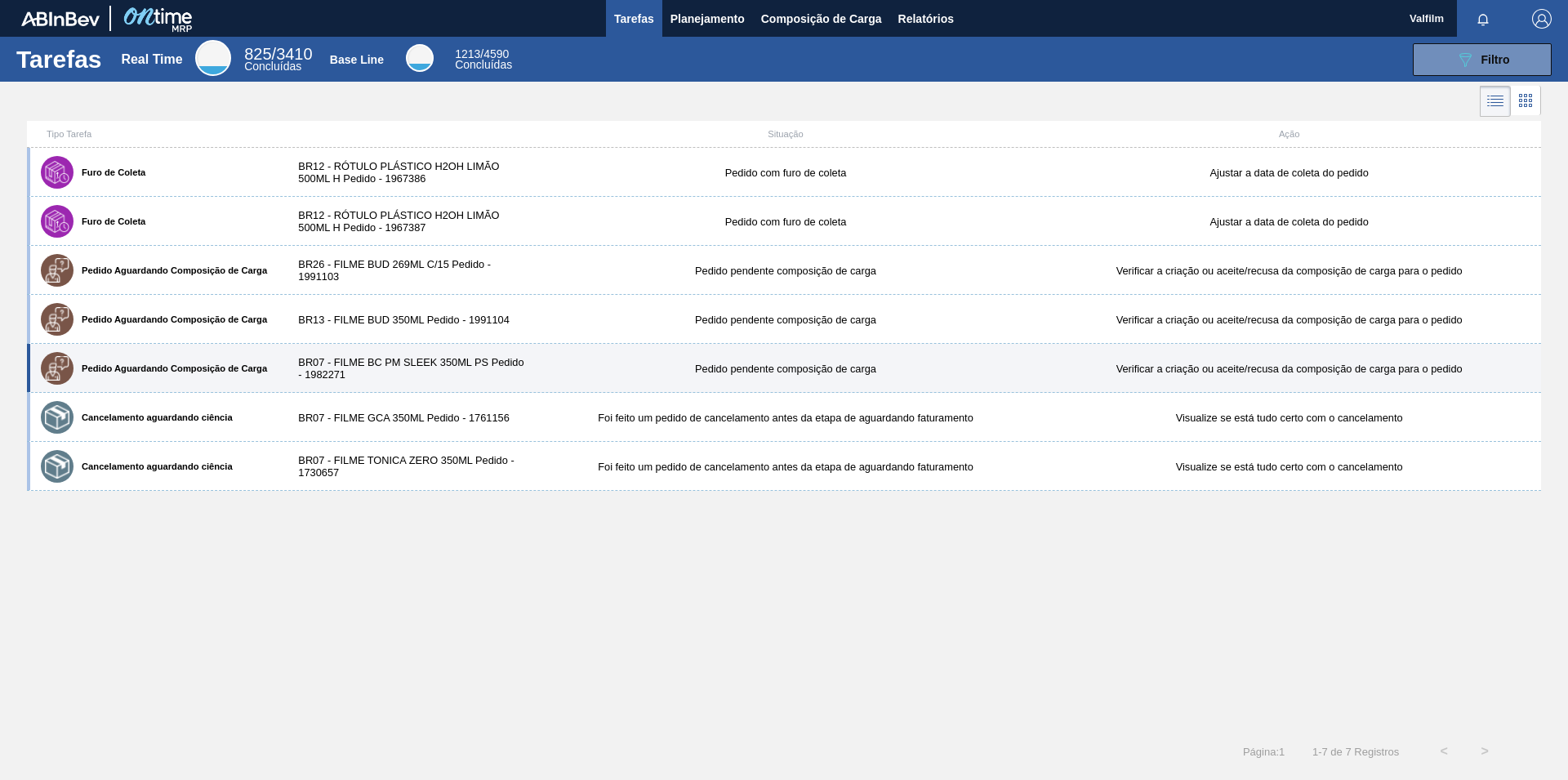 click on "BR07 - FILME BC PM SLEEK 350ML PS Pedido - 1982271" at bounding box center (408, 368) 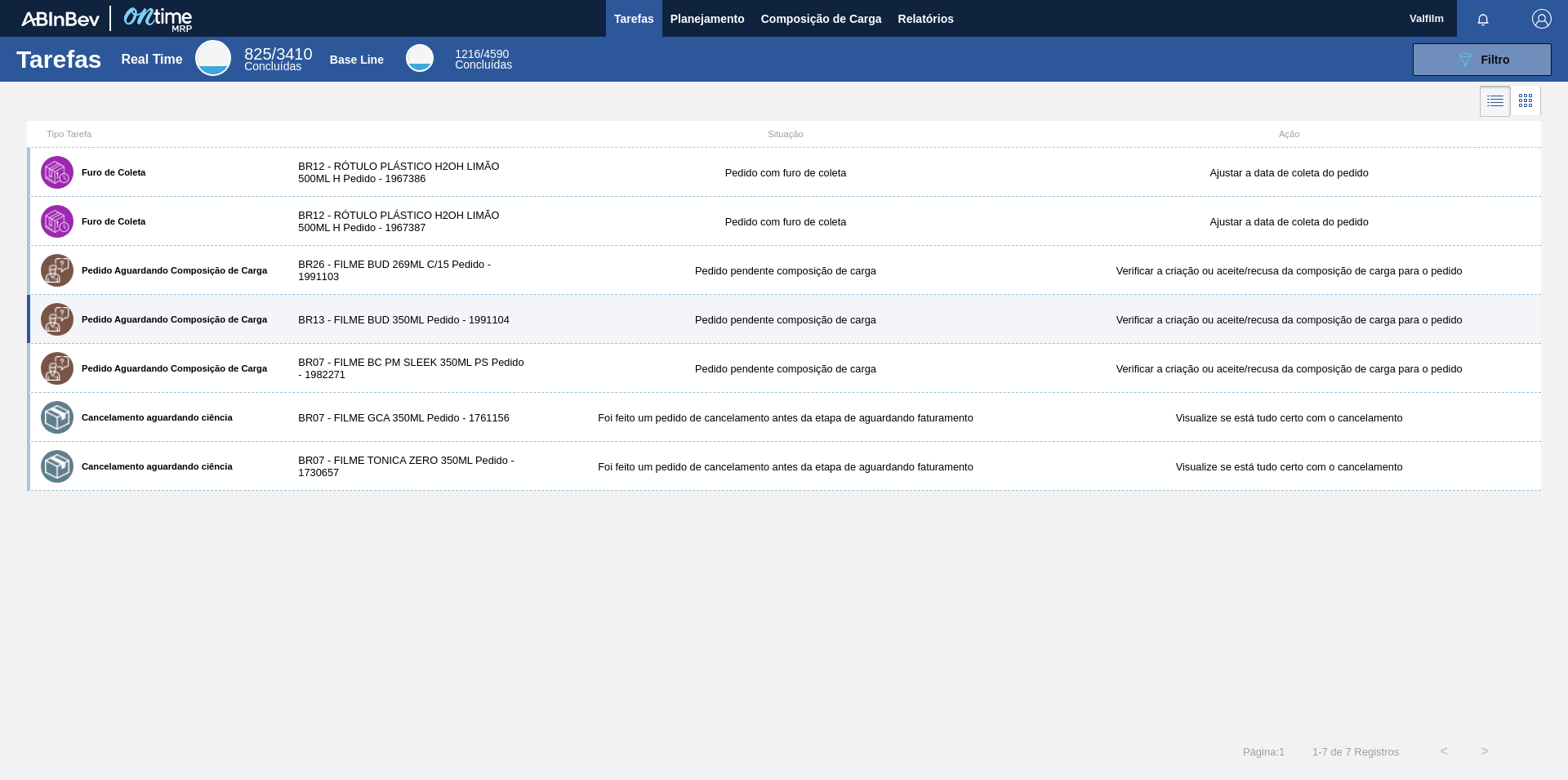 click on "Pedido Aguardando Composição de Carga BR13 - FILME BUD 350ML Pedido - 1991104 Pedido pendente composição de carga Verificar a criação ou aceite/recusa da composição de carga para o pedido" at bounding box center [784, 319] 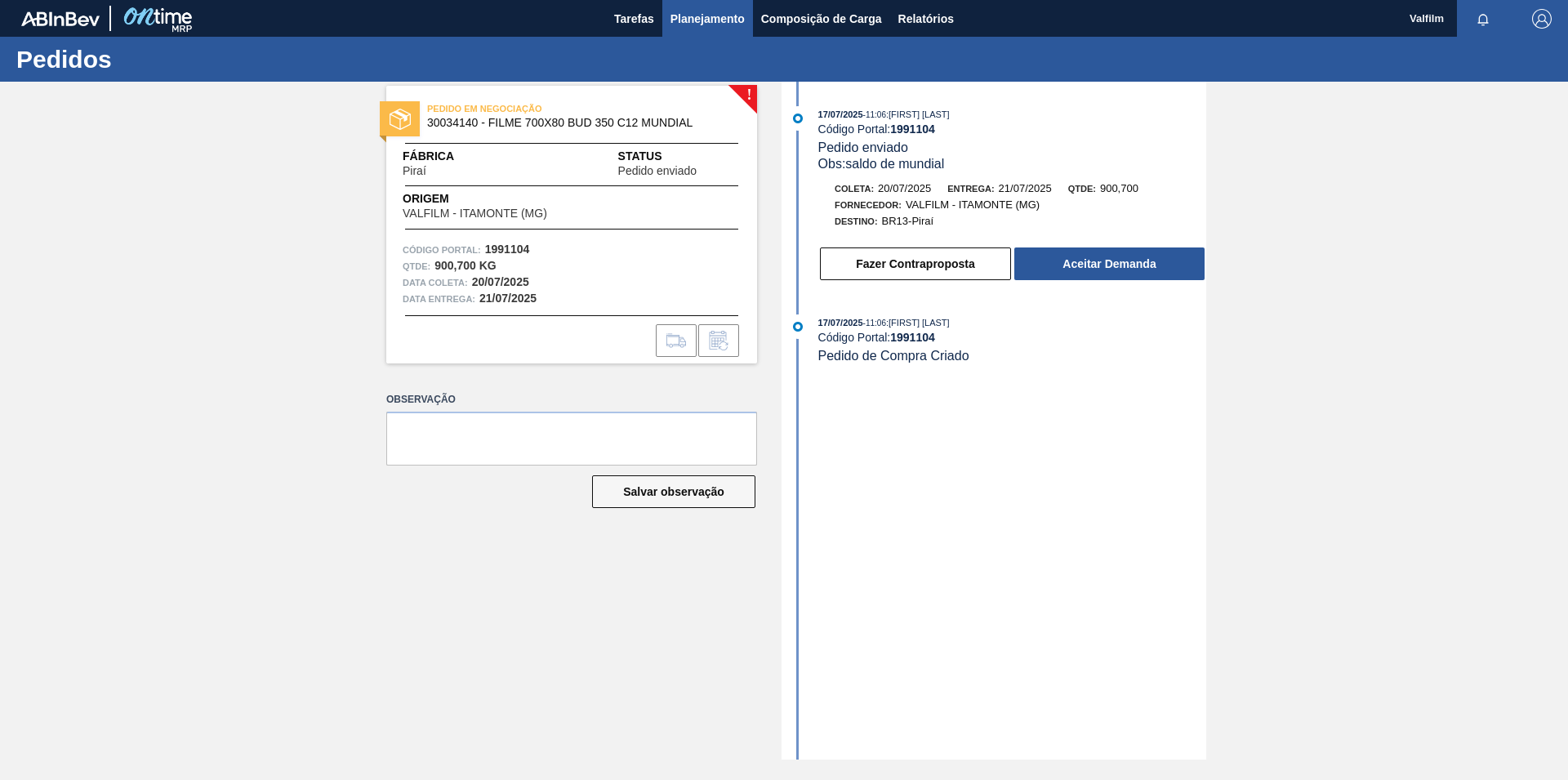 click on "Planejamento" at bounding box center [707, 19] 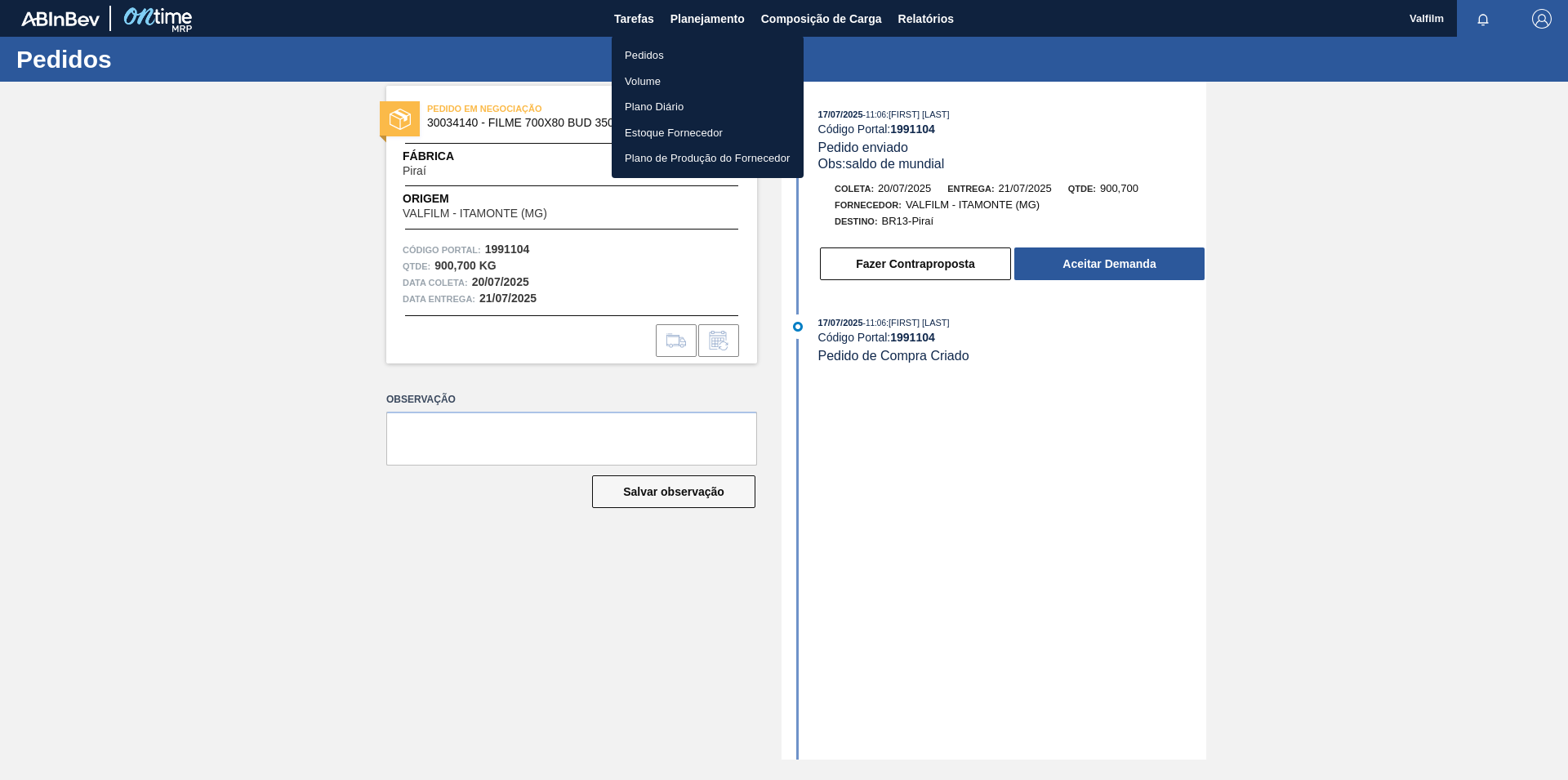 click on "Pedidos" at bounding box center (707, 56) 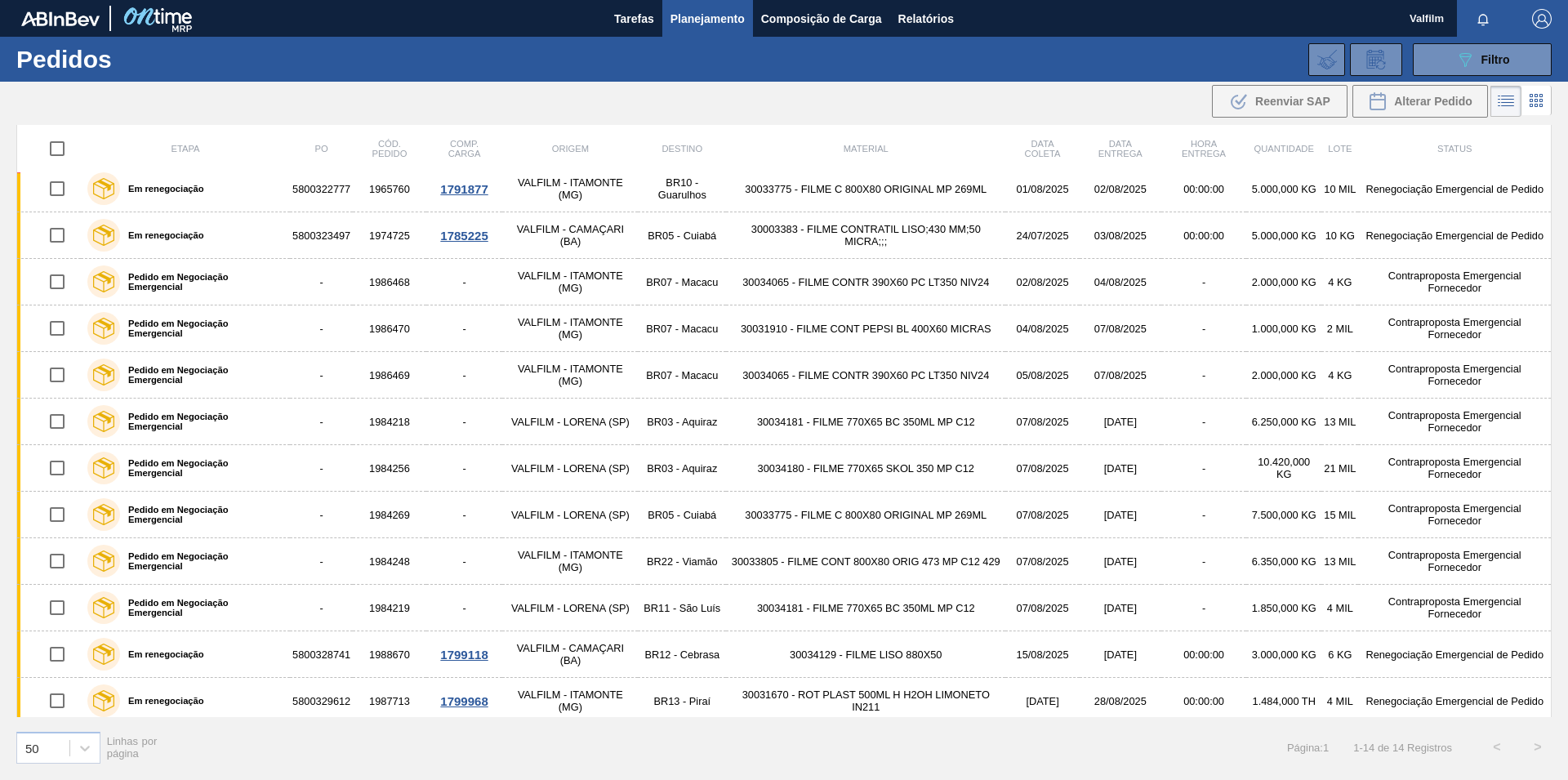 scroll, scrollTop: 25, scrollLeft: 0, axis: vertical 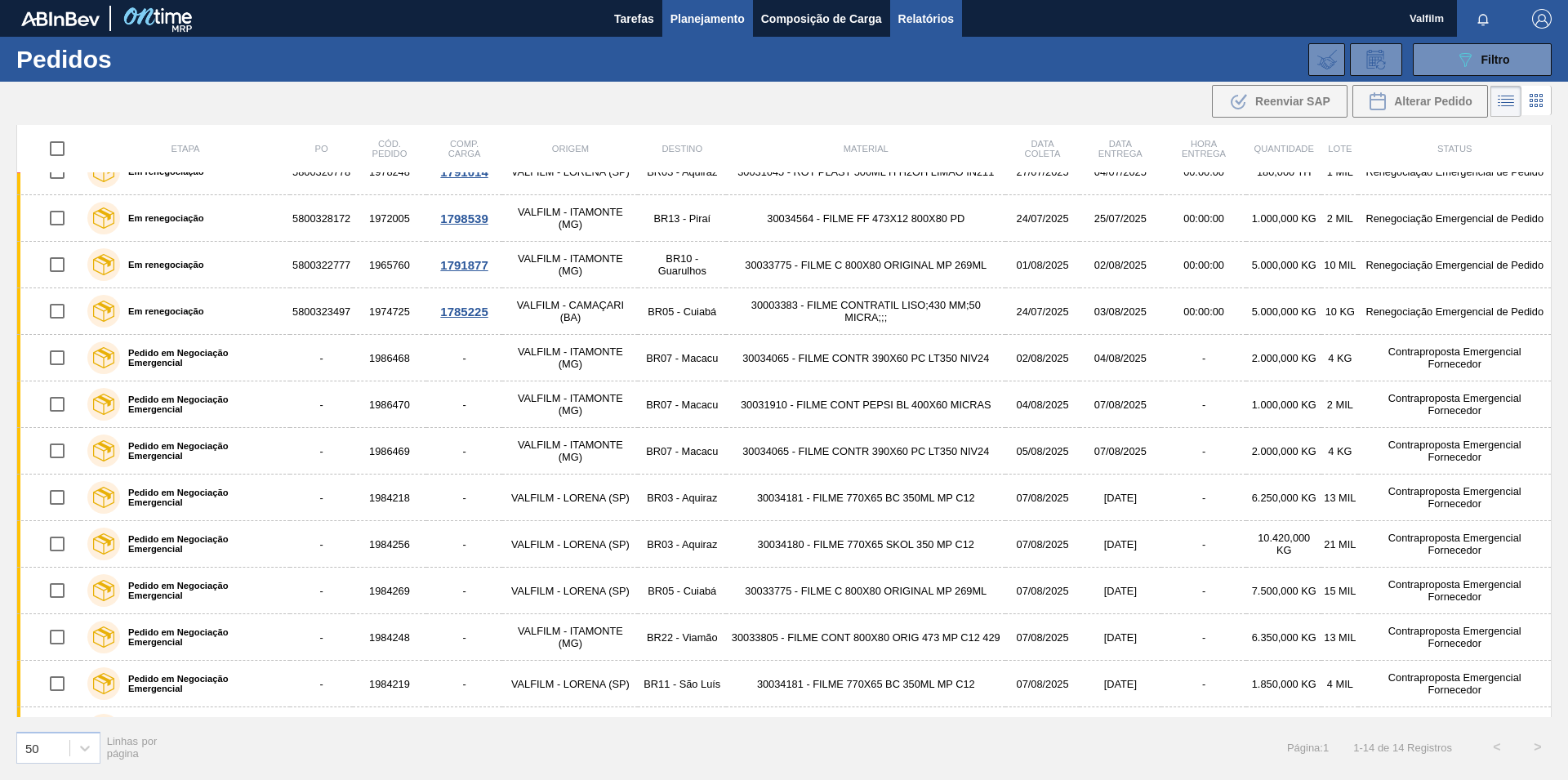 click on "Relatórios" at bounding box center [926, 18] 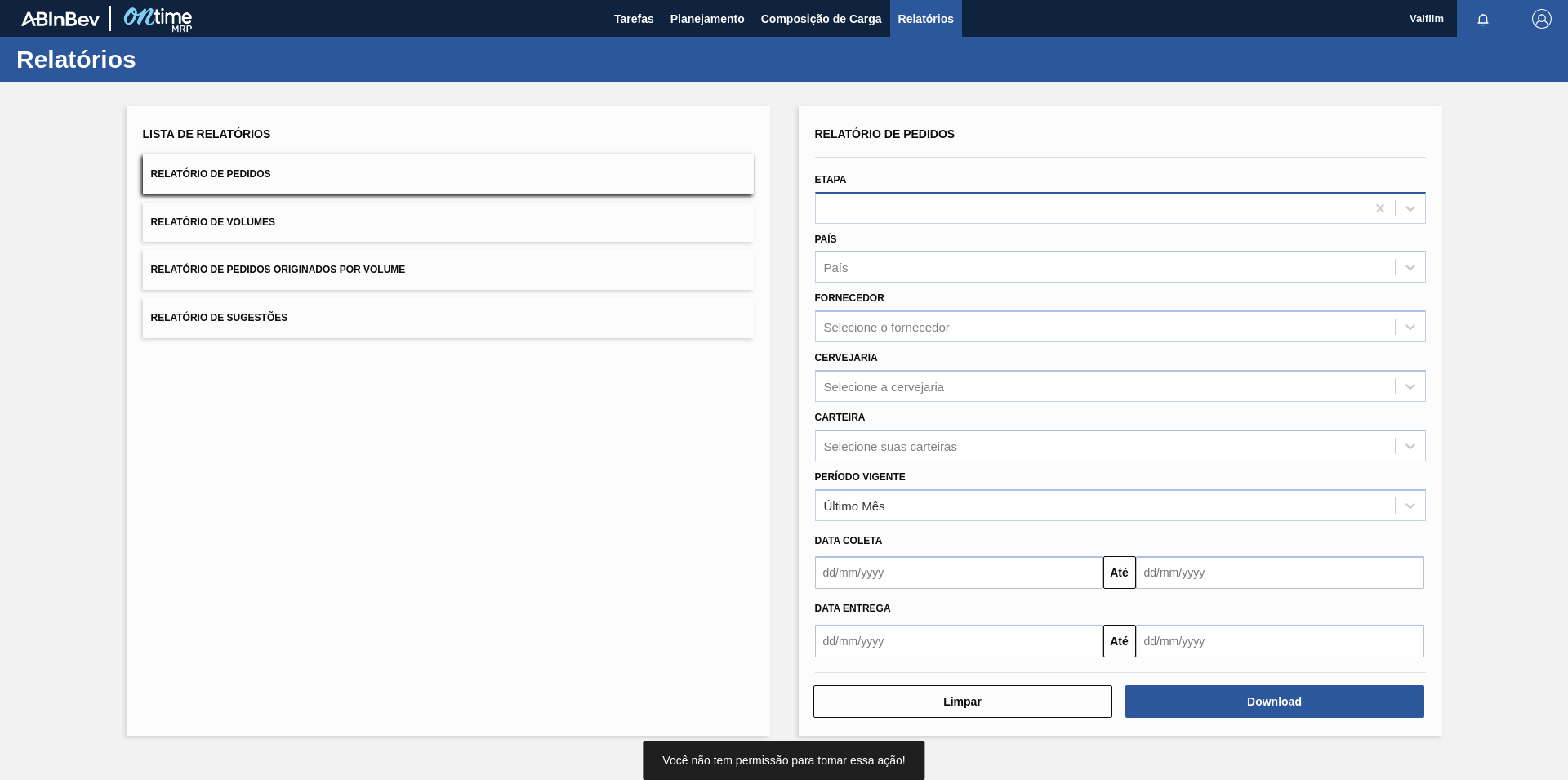 click at bounding box center (1120, 207) 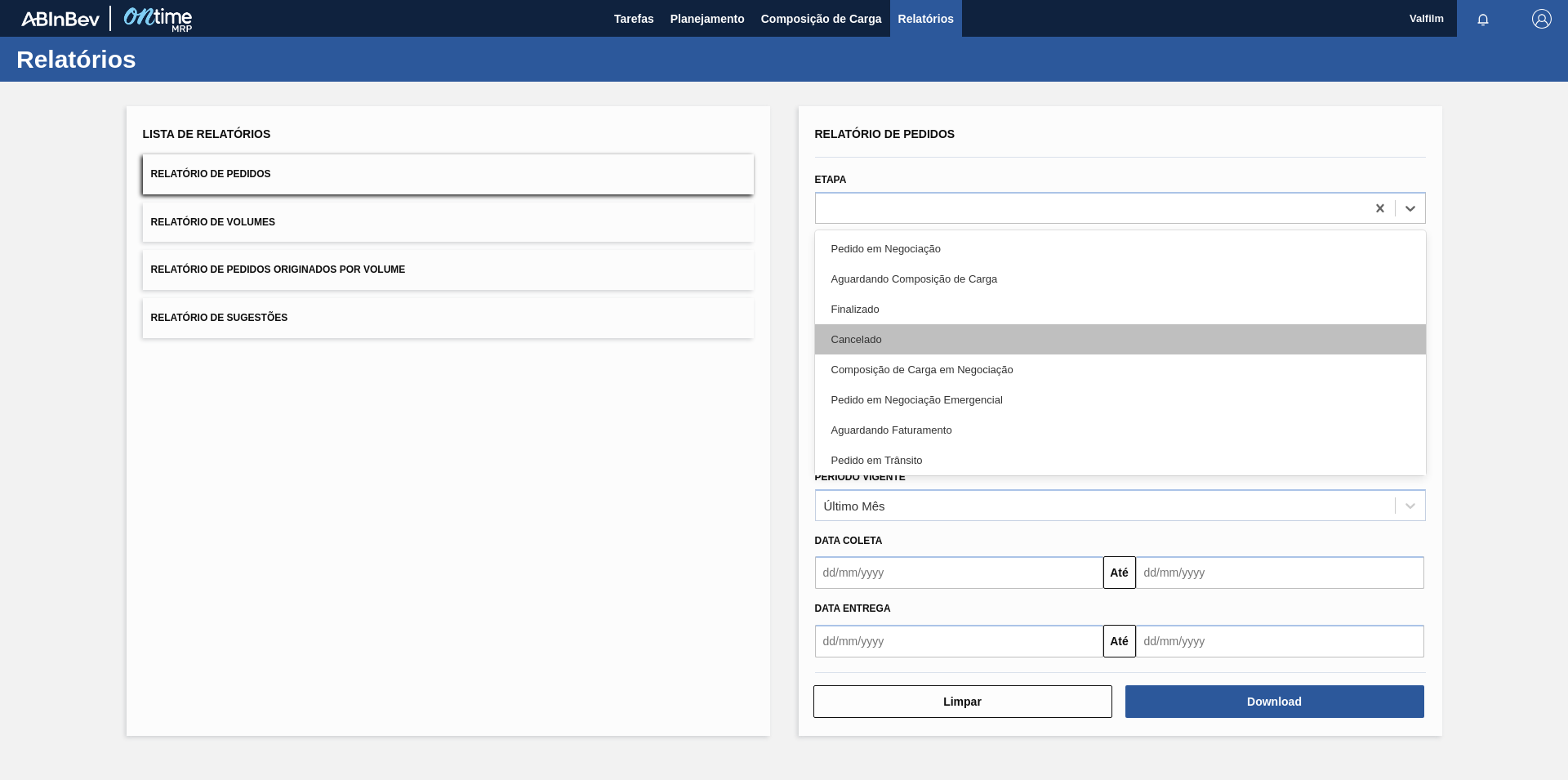 click on "Cancelado" at bounding box center (1120, 339) 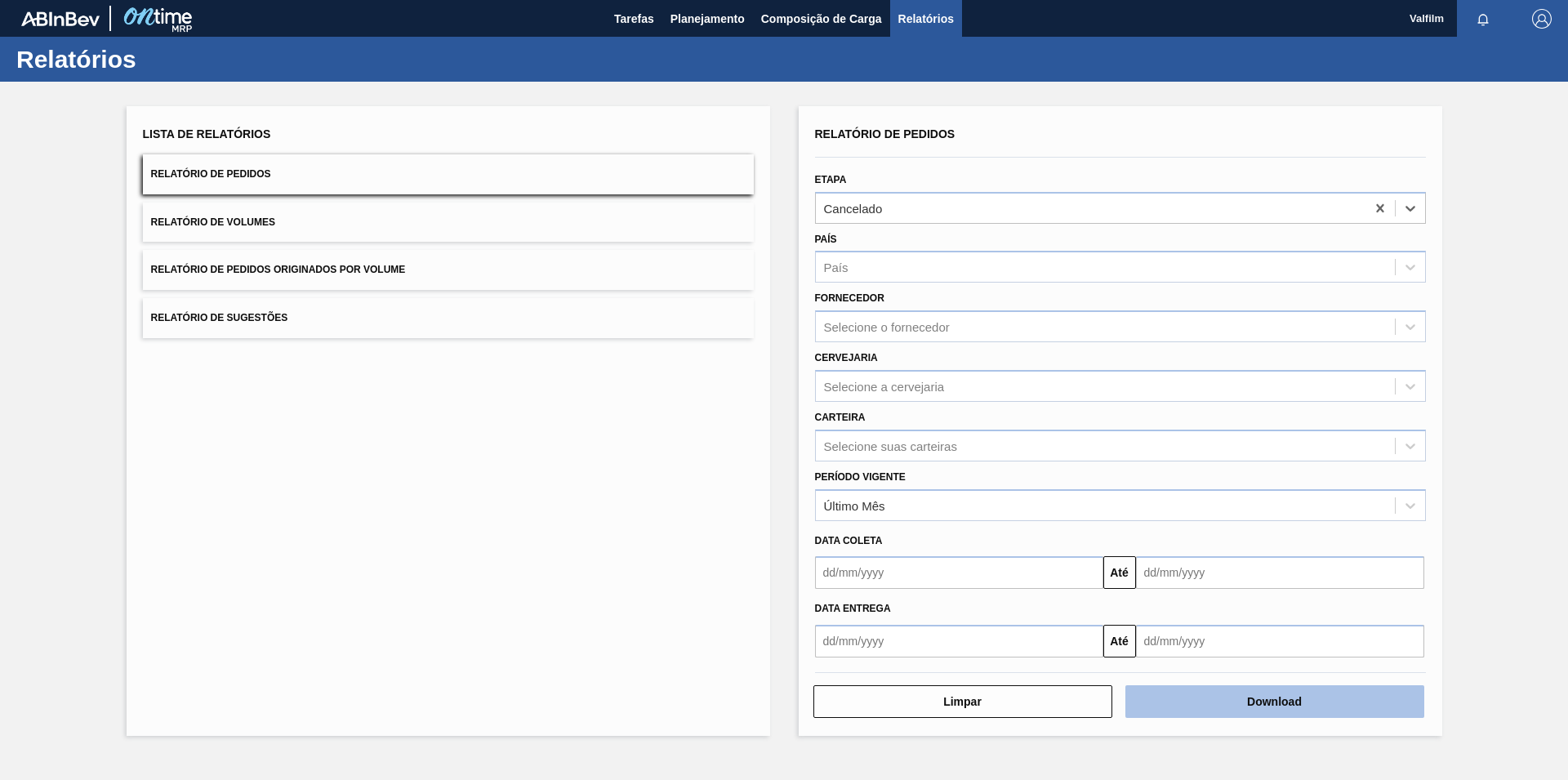 click on "Download" at bounding box center (1275, 702) 